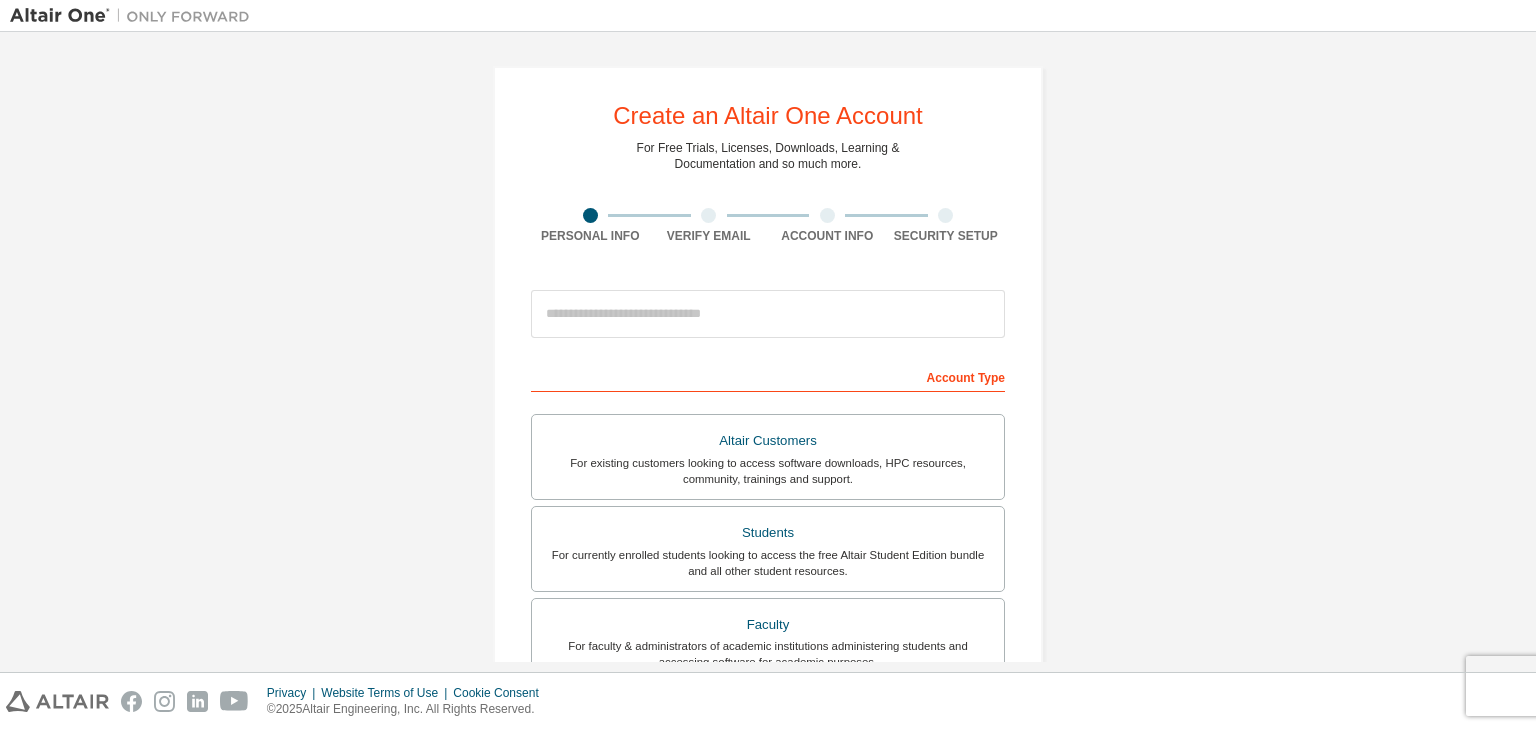 scroll, scrollTop: 0, scrollLeft: 0, axis: both 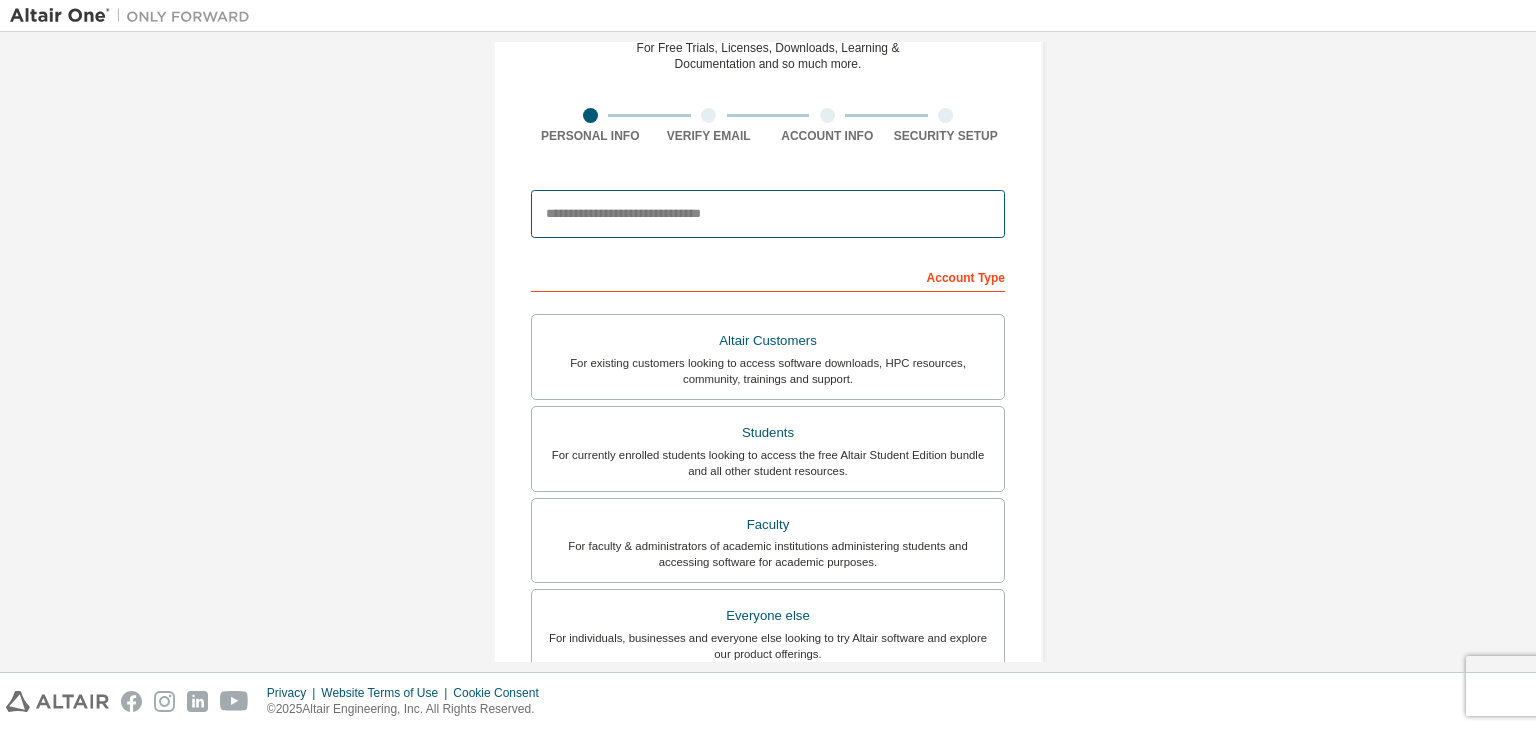 click at bounding box center [768, 214] 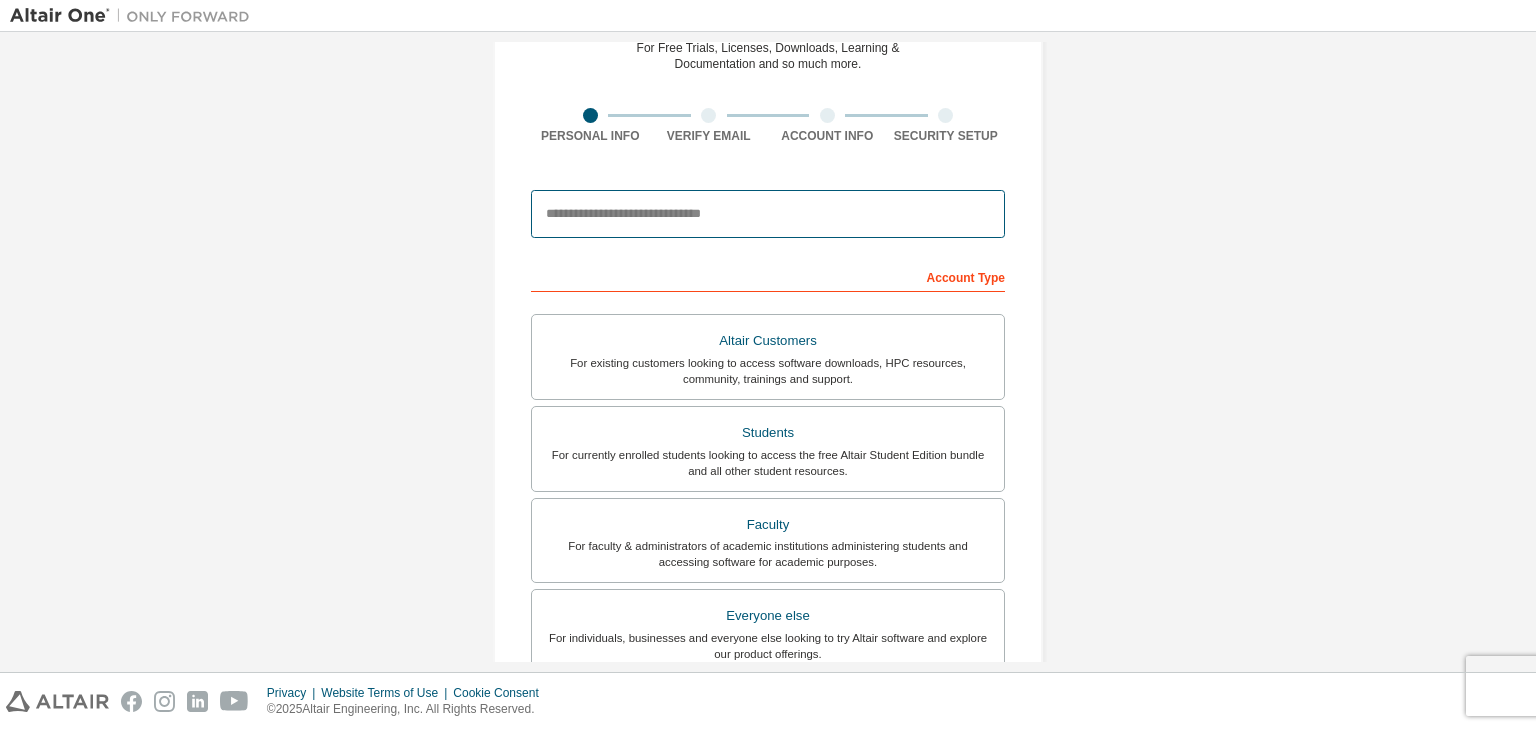 type on "**********" 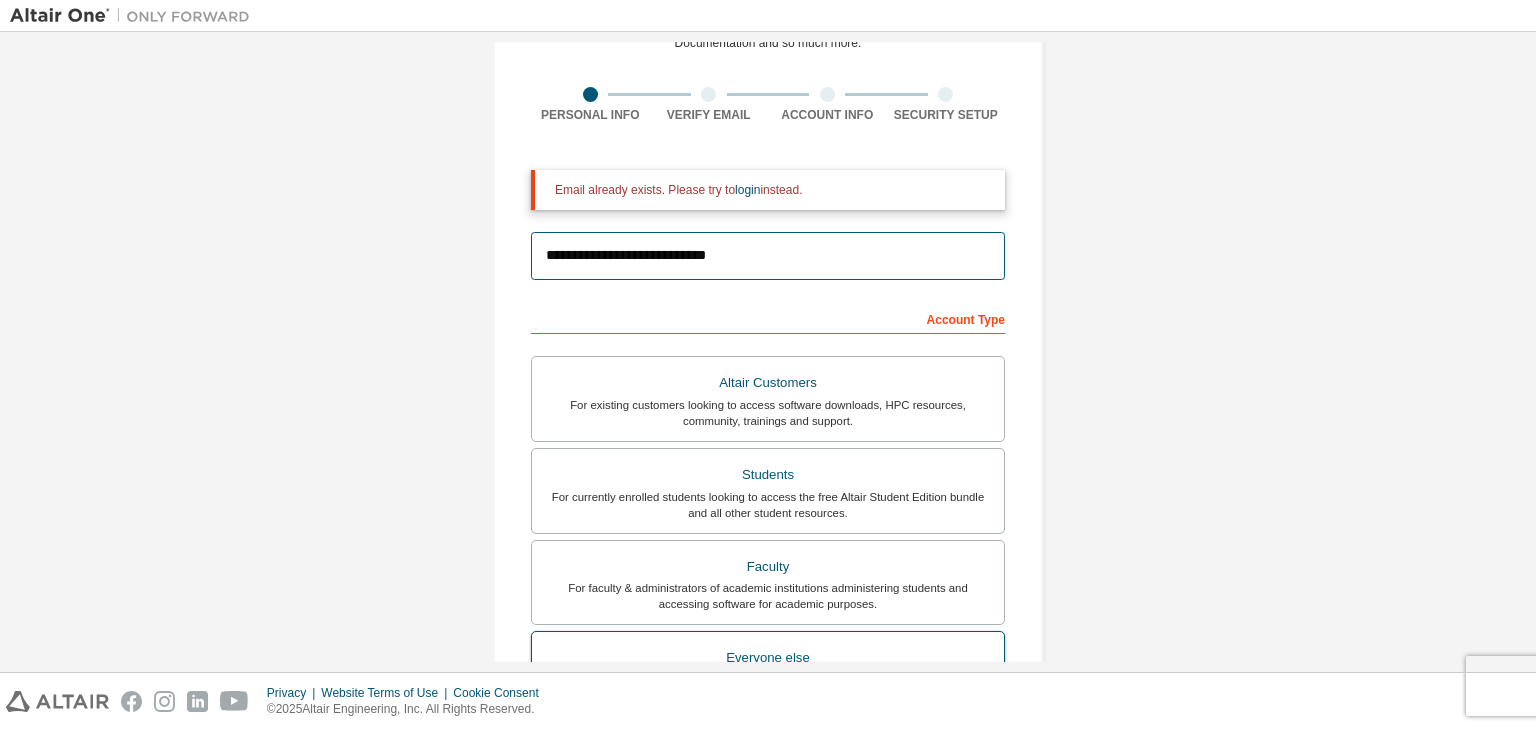 scroll, scrollTop: 98, scrollLeft: 0, axis: vertical 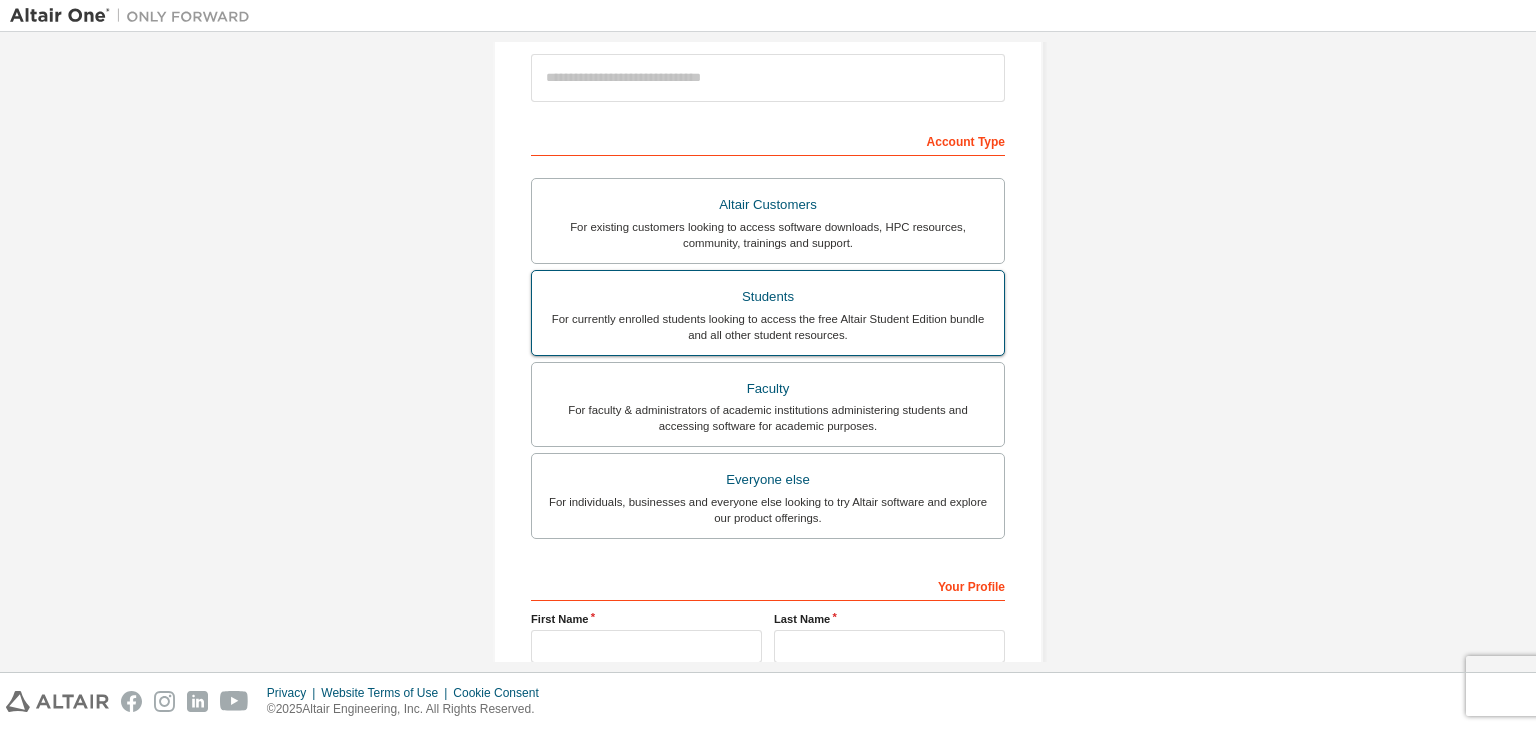 click on "Students" at bounding box center [768, 297] 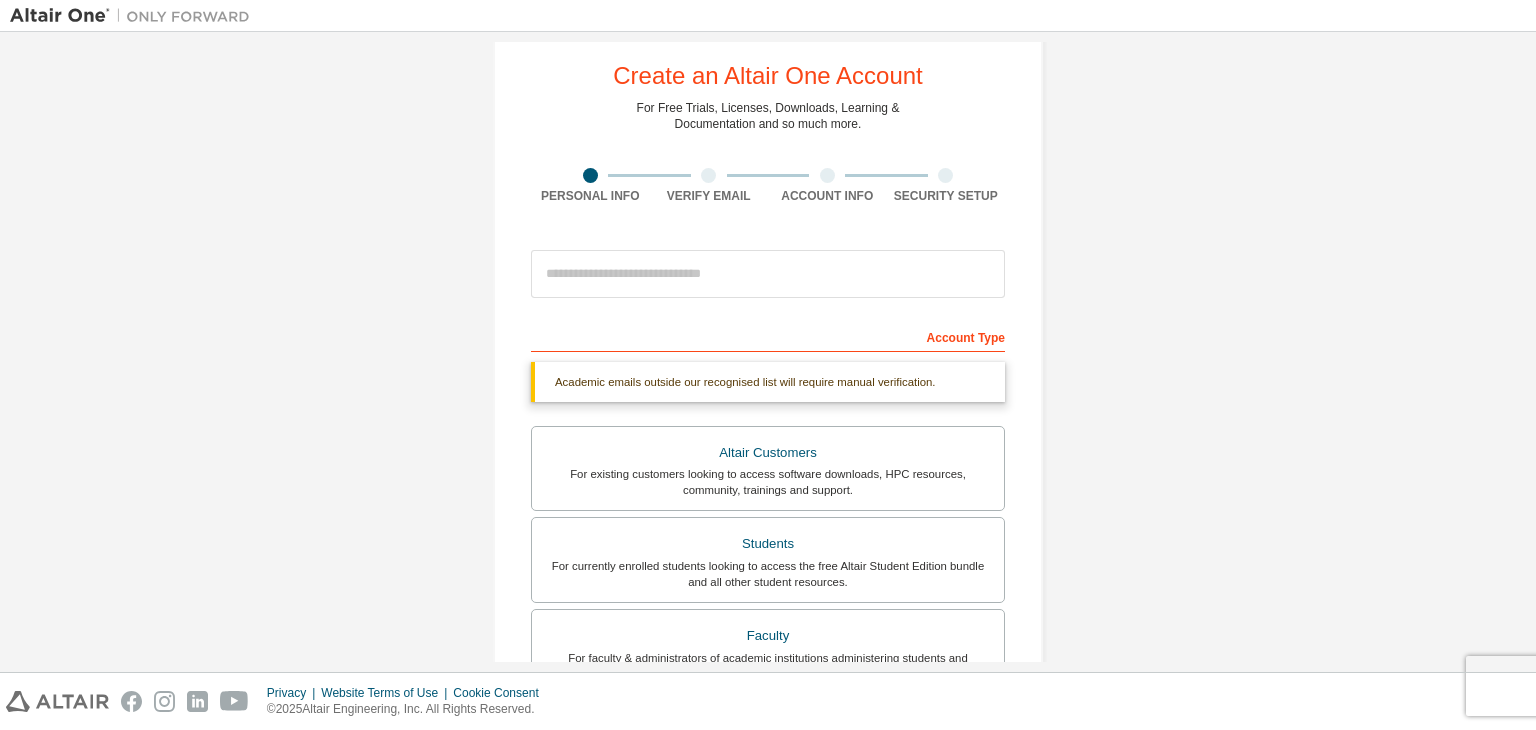 scroll, scrollTop: 36, scrollLeft: 0, axis: vertical 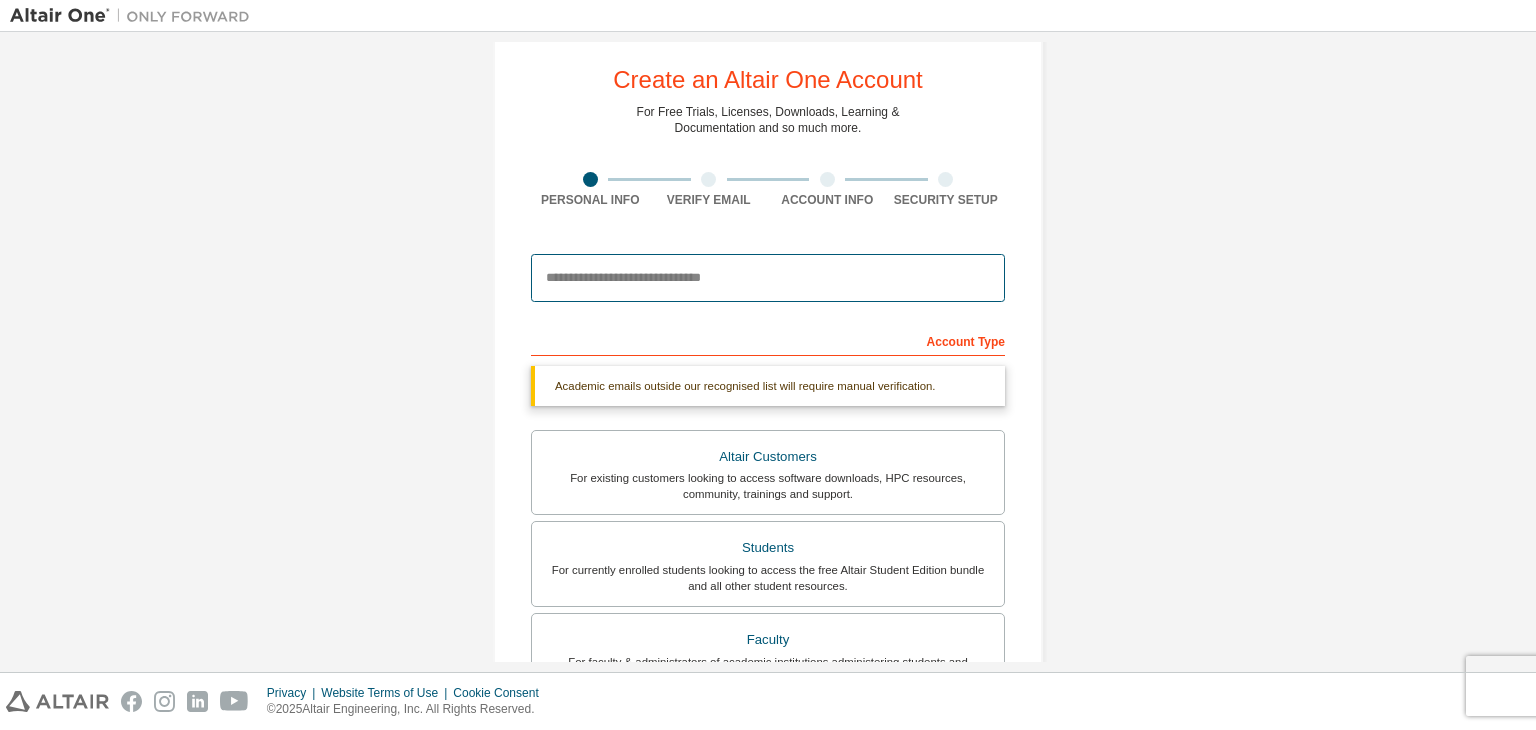 click at bounding box center (768, 278) 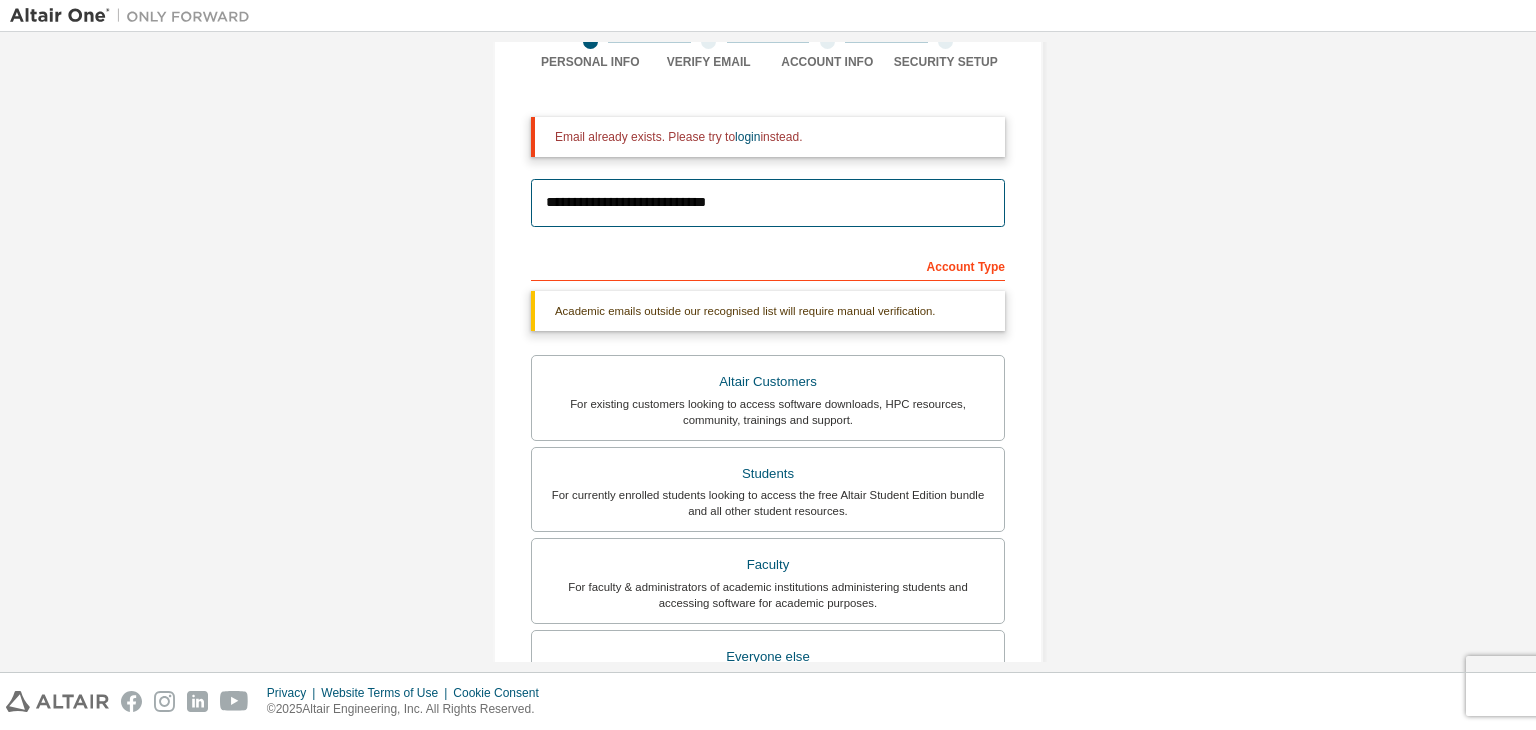 scroll, scrollTop: 50, scrollLeft: 0, axis: vertical 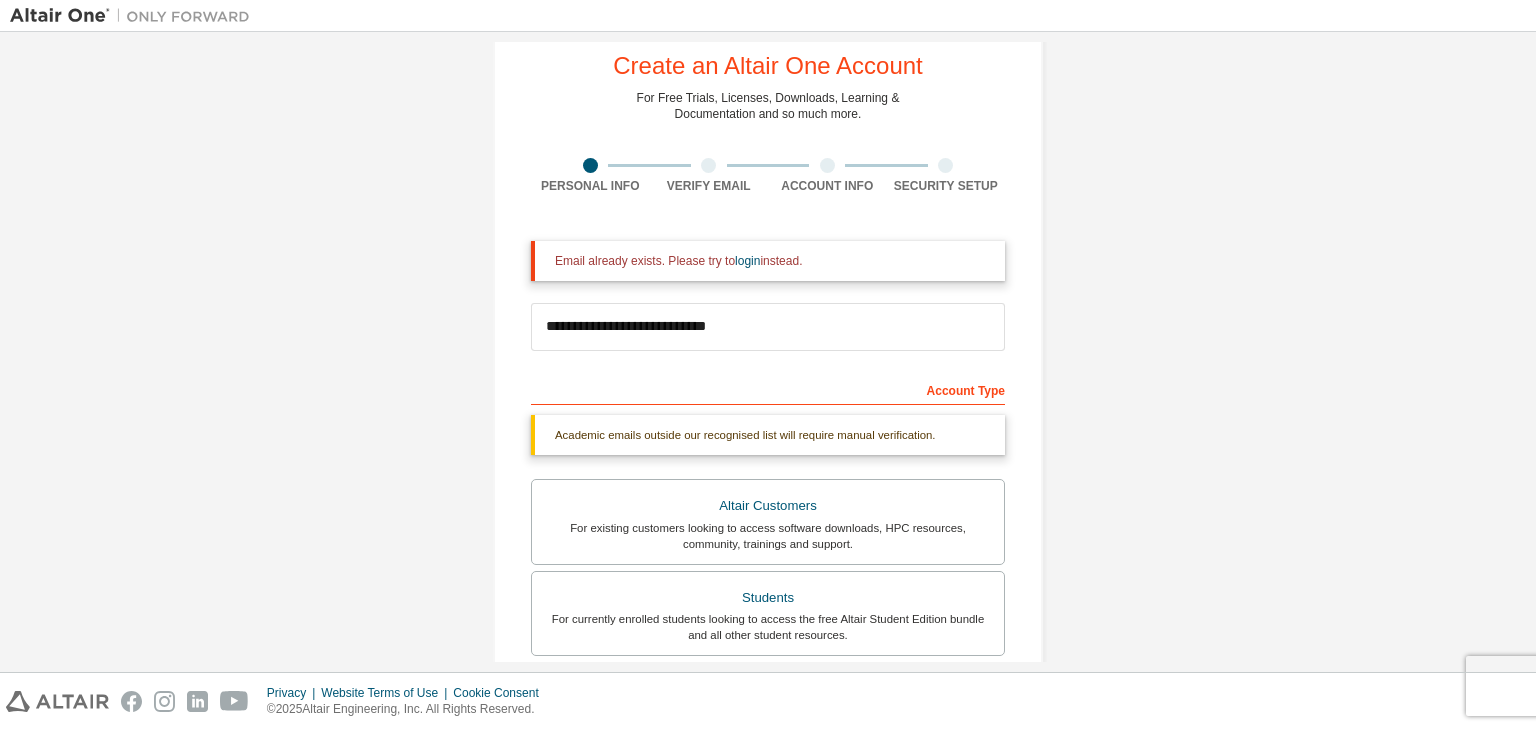 click on "**********" at bounding box center (768, 579) 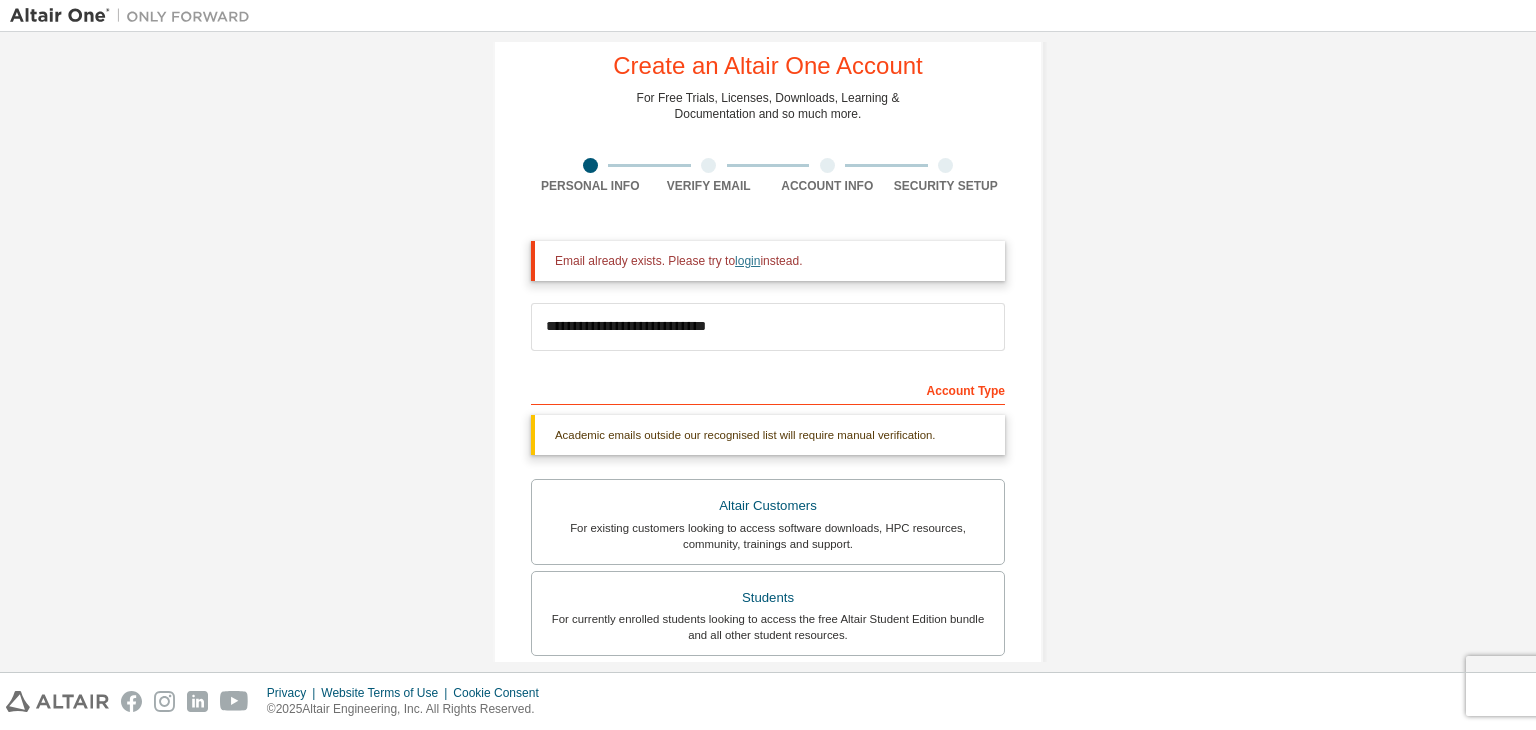 click on "Email already exists. Please try to  login  instead." at bounding box center (772, 261) 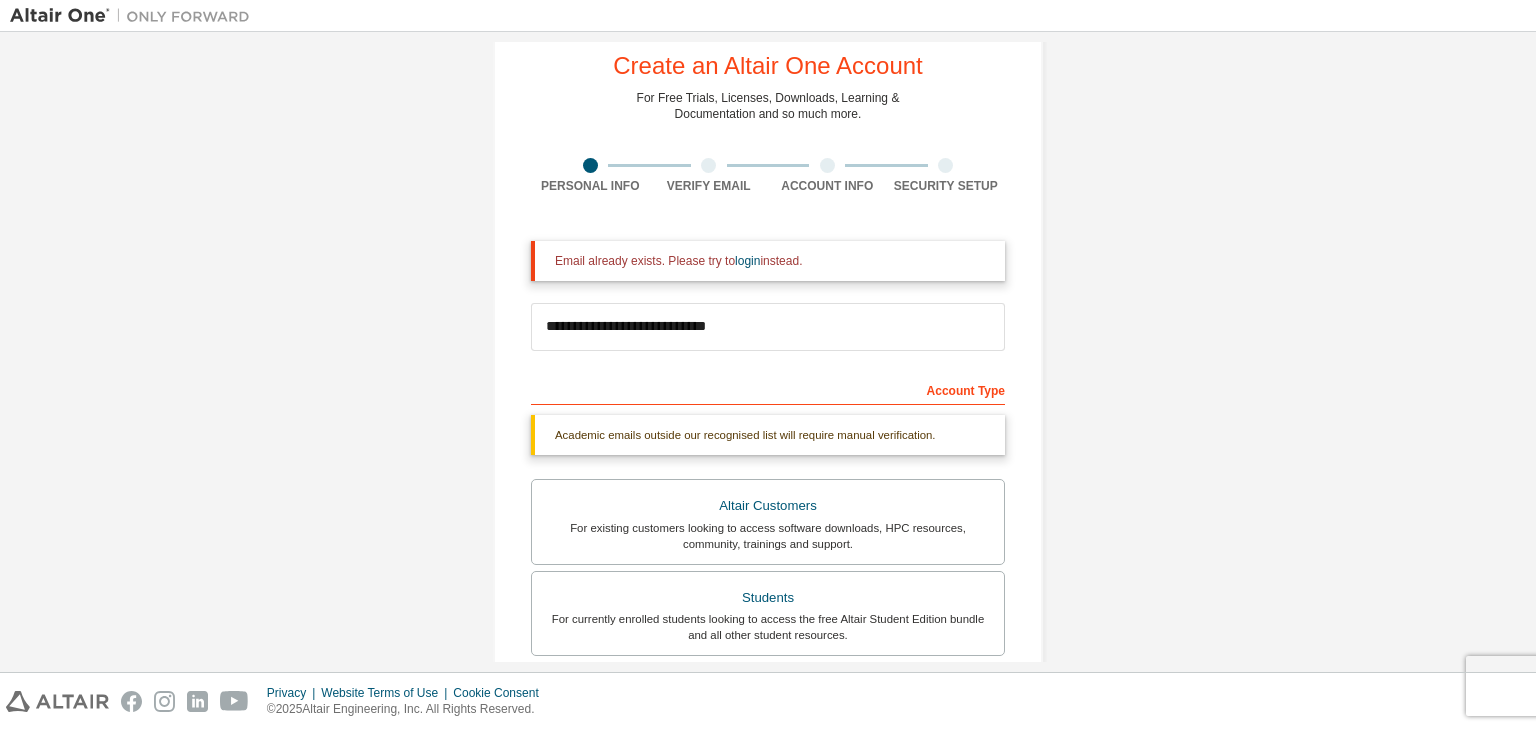 drag, startPoint x: 863, startPoint y: 276, endPoint x: 484, endPoint y: 227, distance: 382.15442 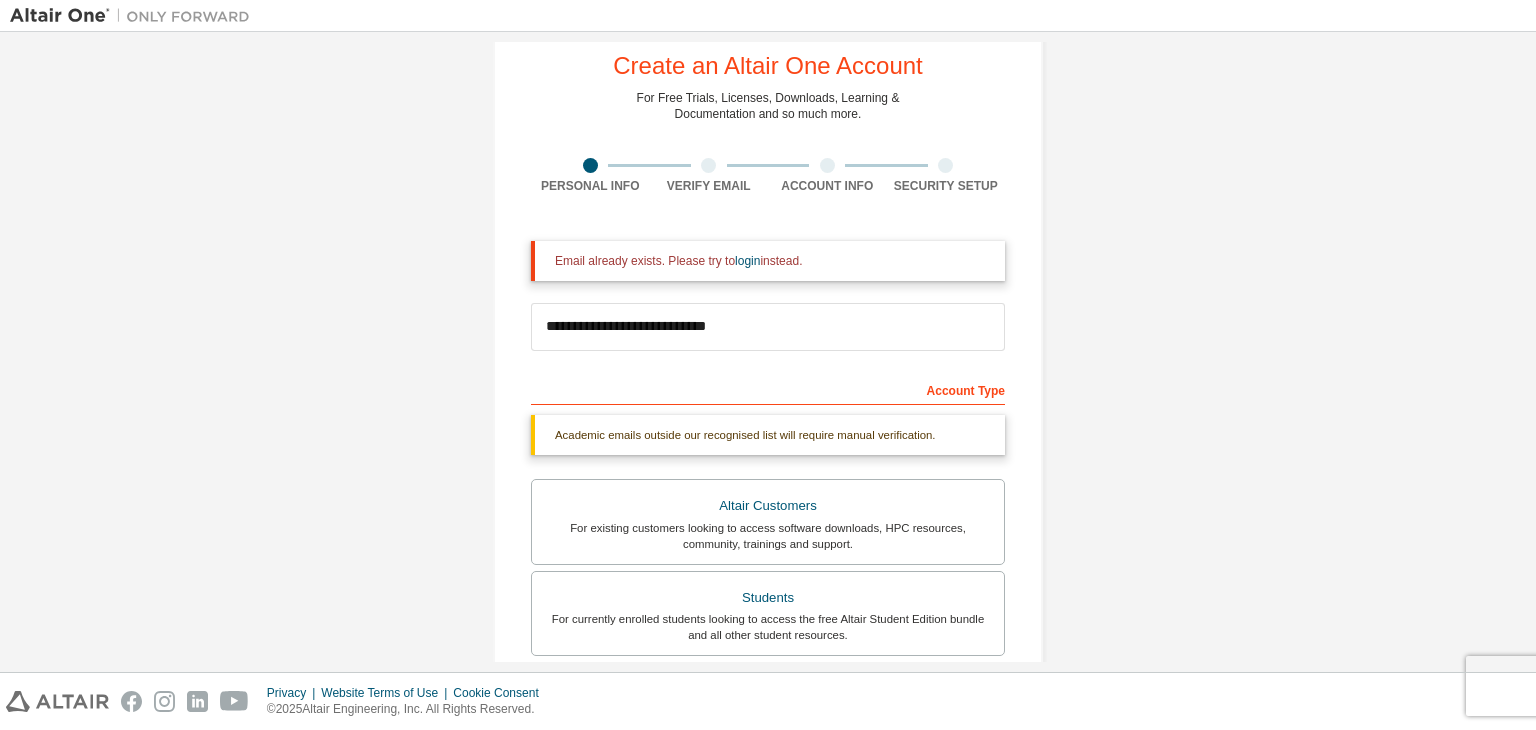 drag, startPoint x: 424, startPoint y: 164, endPoint x: 424, endPoint y: 184, distance: 20 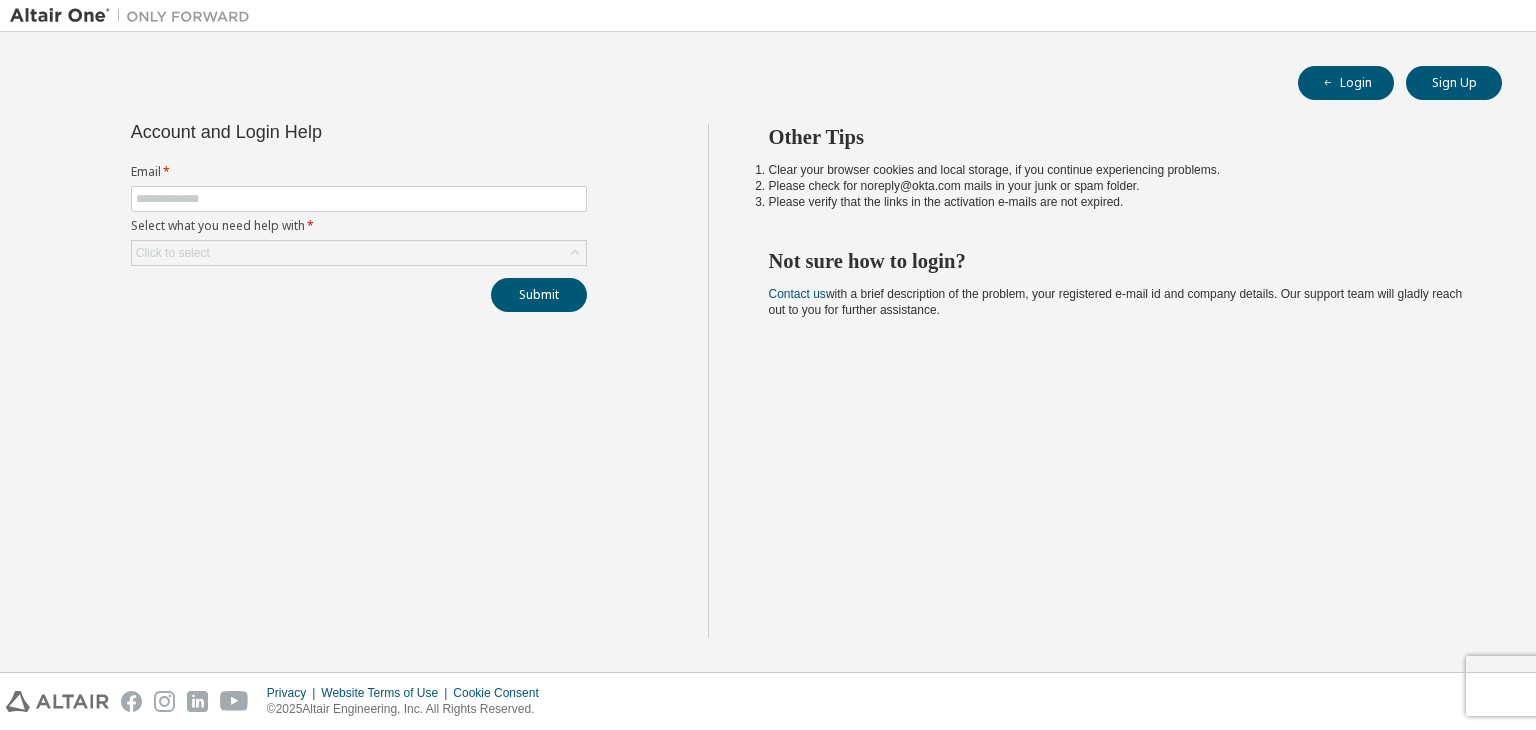 scroll, scrollTop: 0, scrollLeft: 0, axis: both 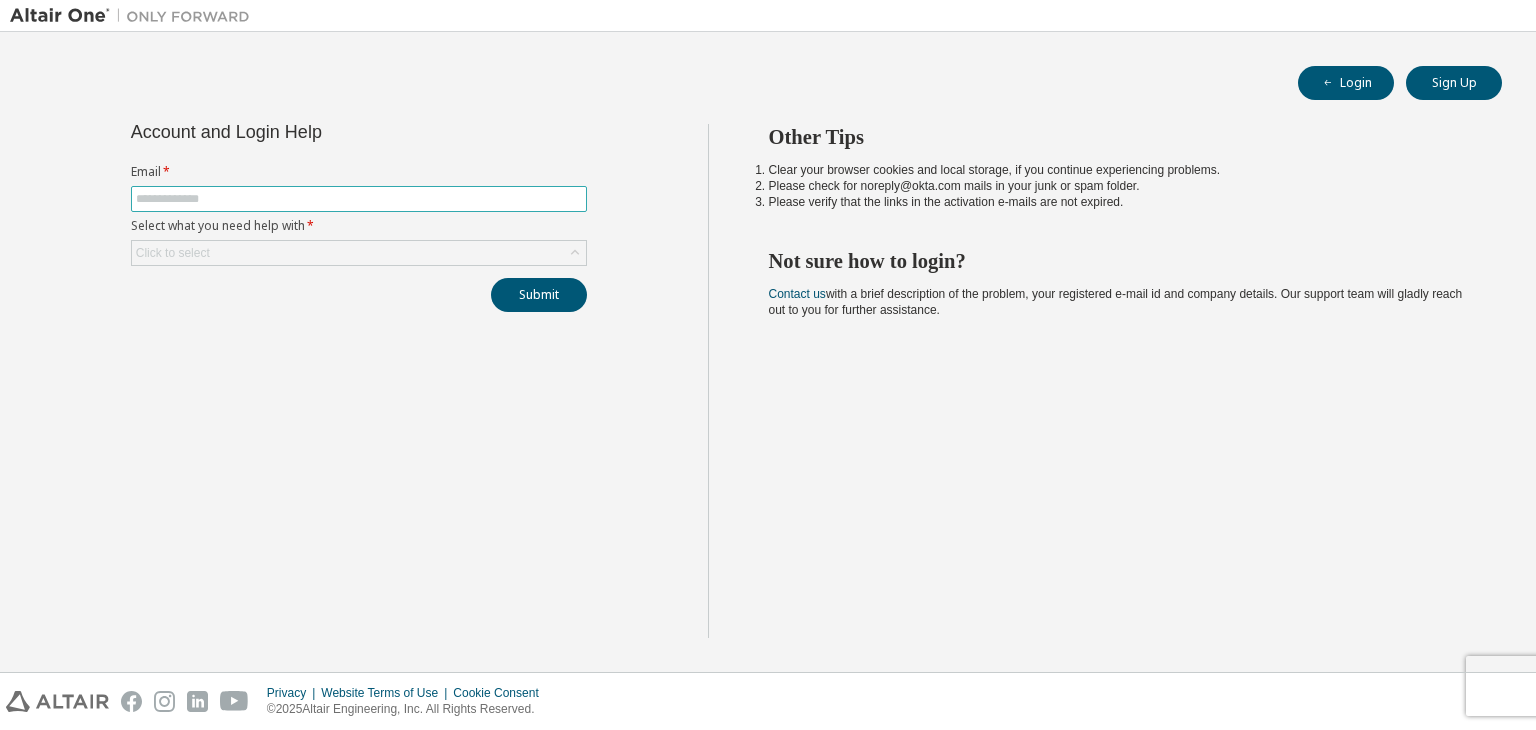 click at bounding box center (359, 199) 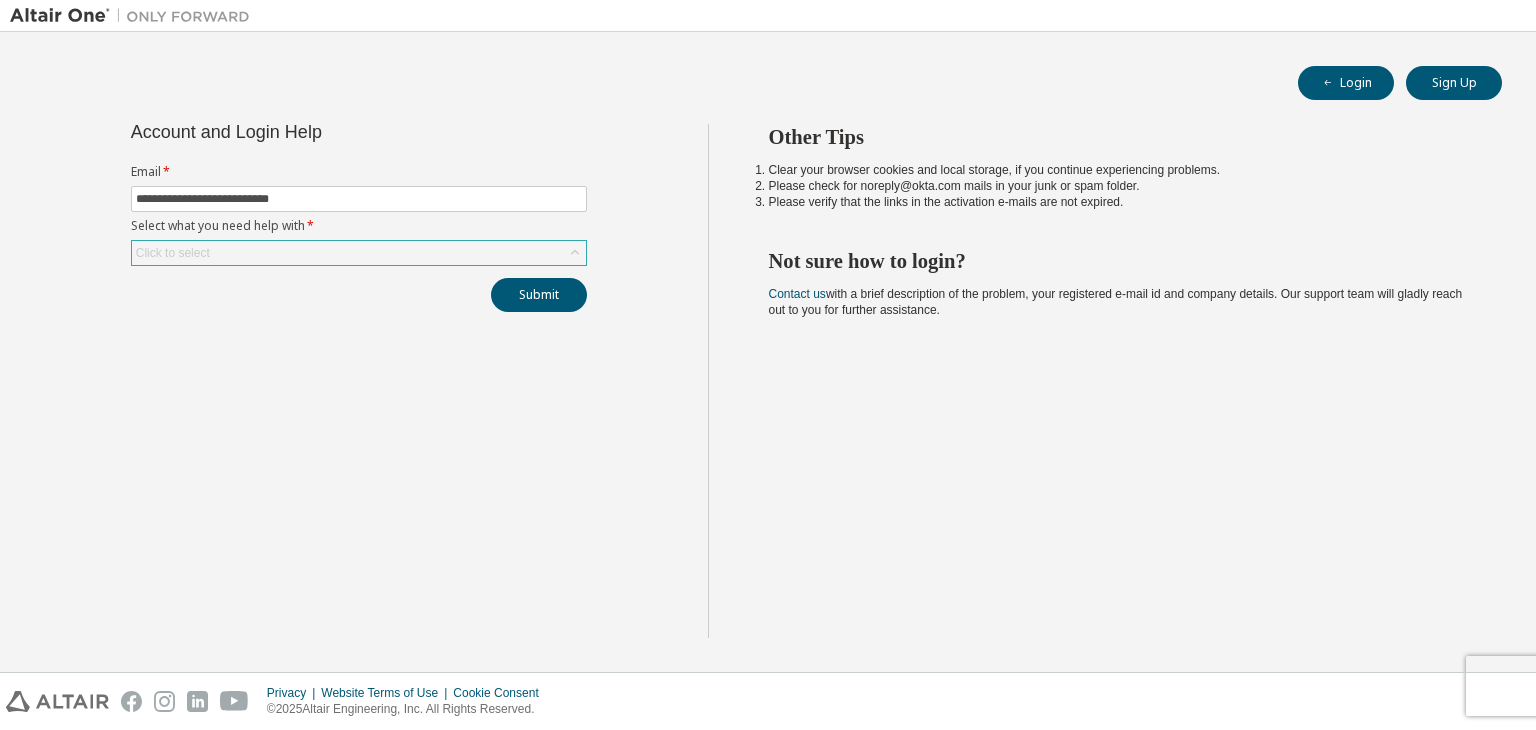 click on "Click to select" at bounding box center [359, 253] 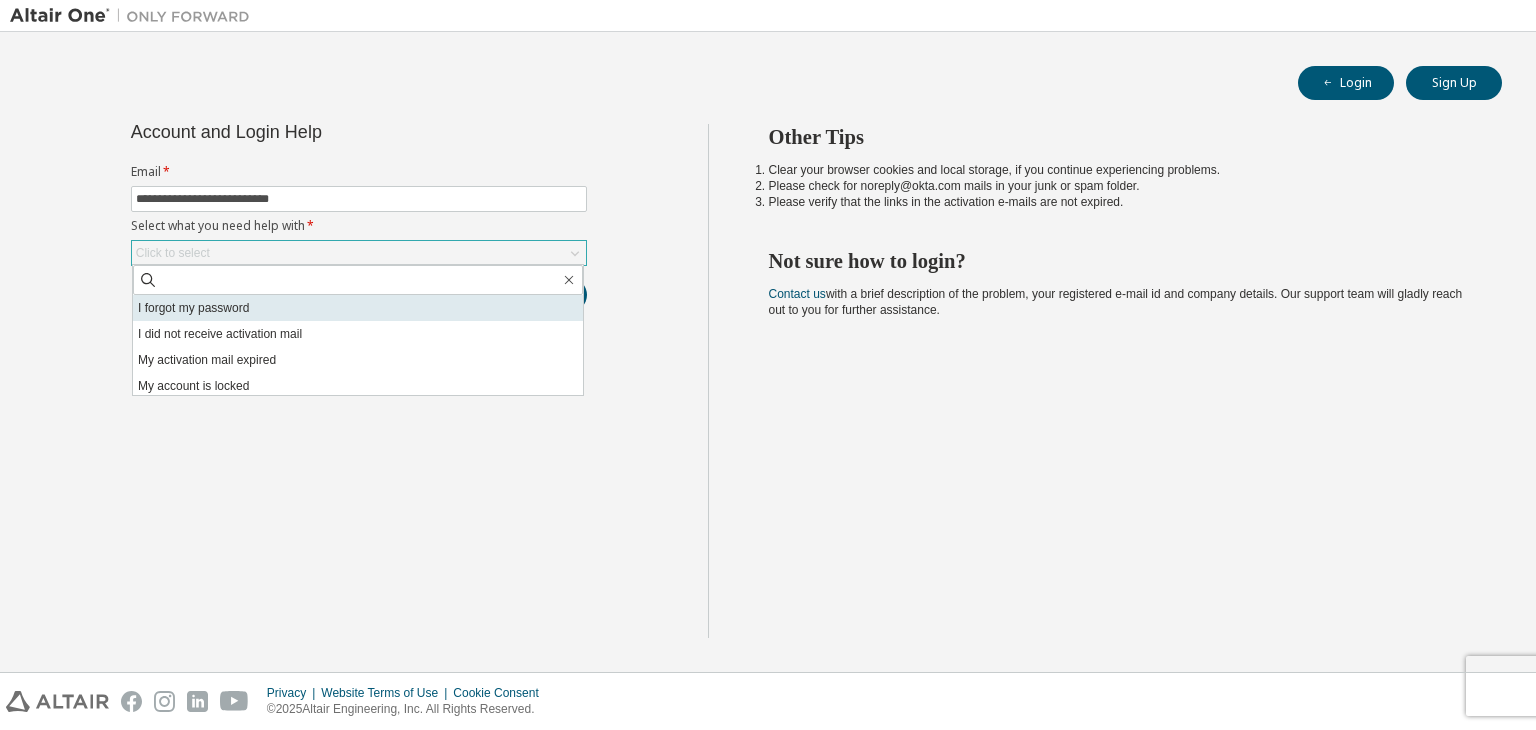 click on "I forgot my password" at bounding box center (358, 308) 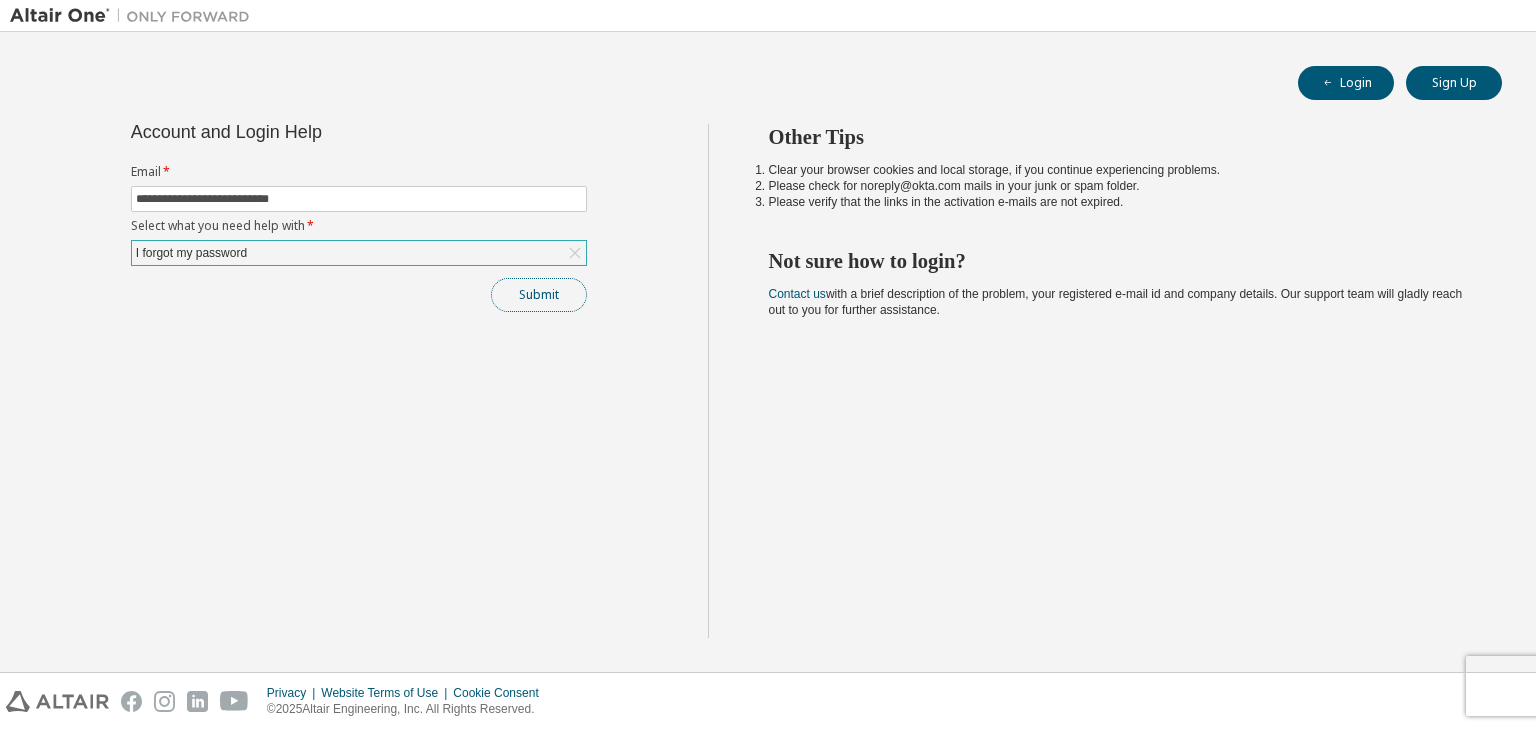 click on "Submit" at bounding box center (539, 295) 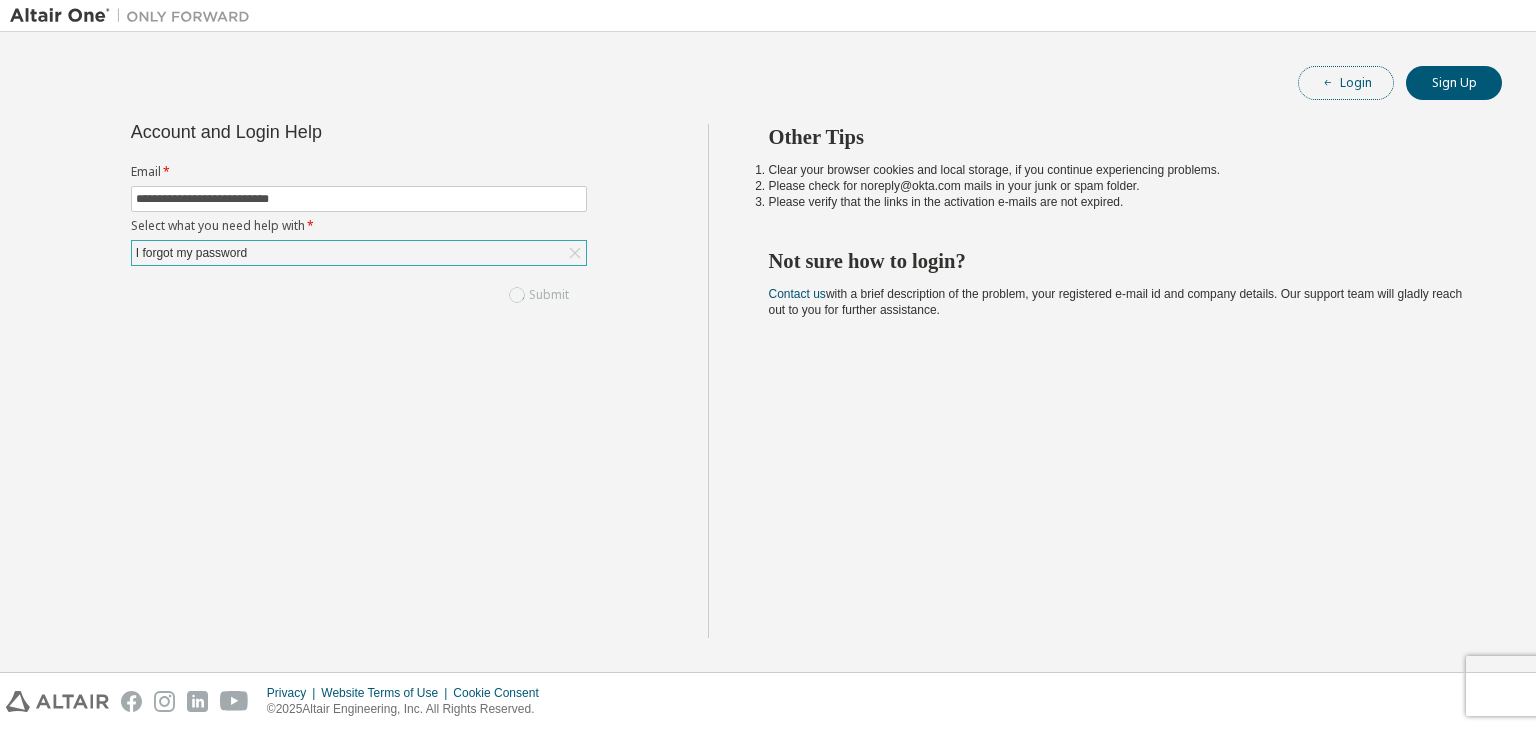 click on "Login" at bounding box center [1346, 83] 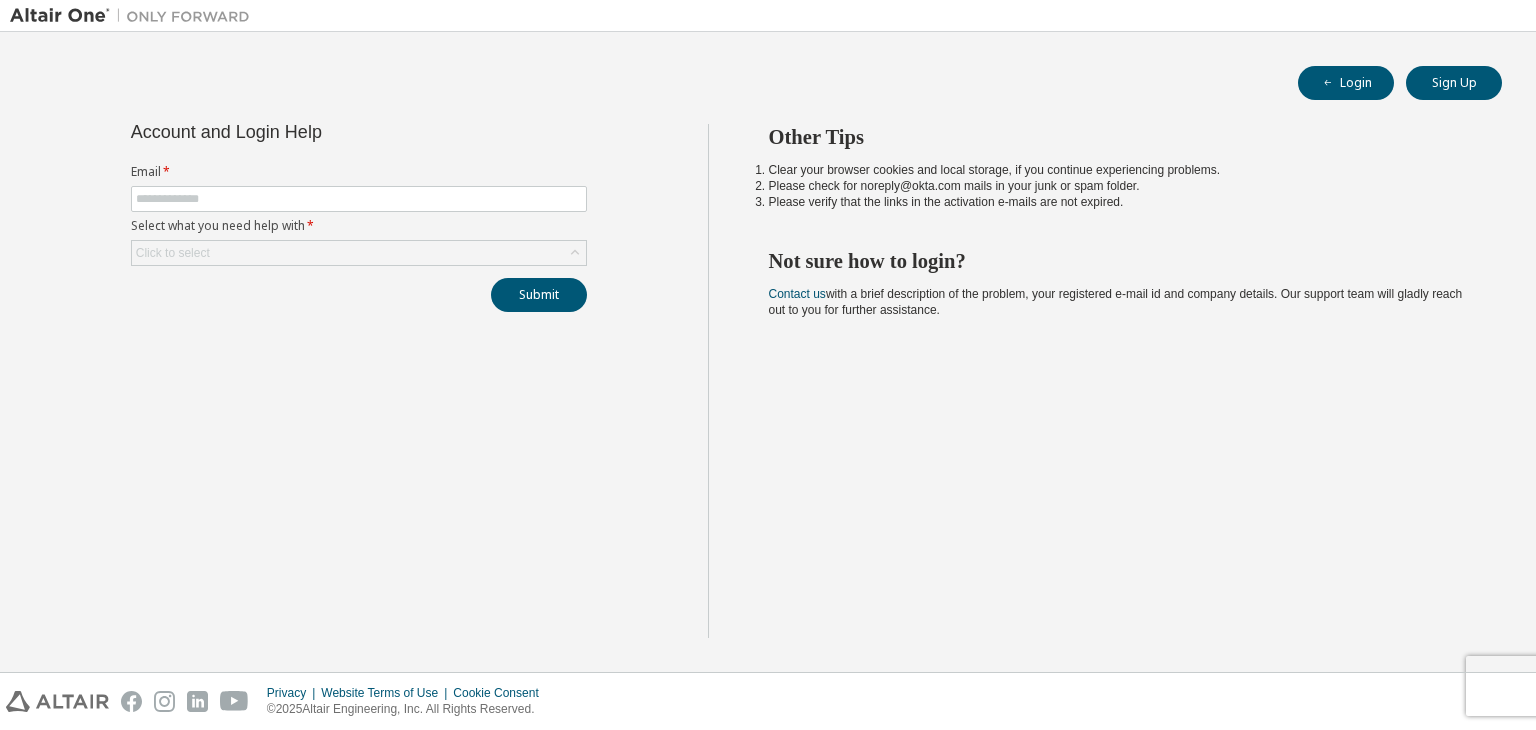 scroll, scrollTop: 0, scrollLeft: 0, axis: both 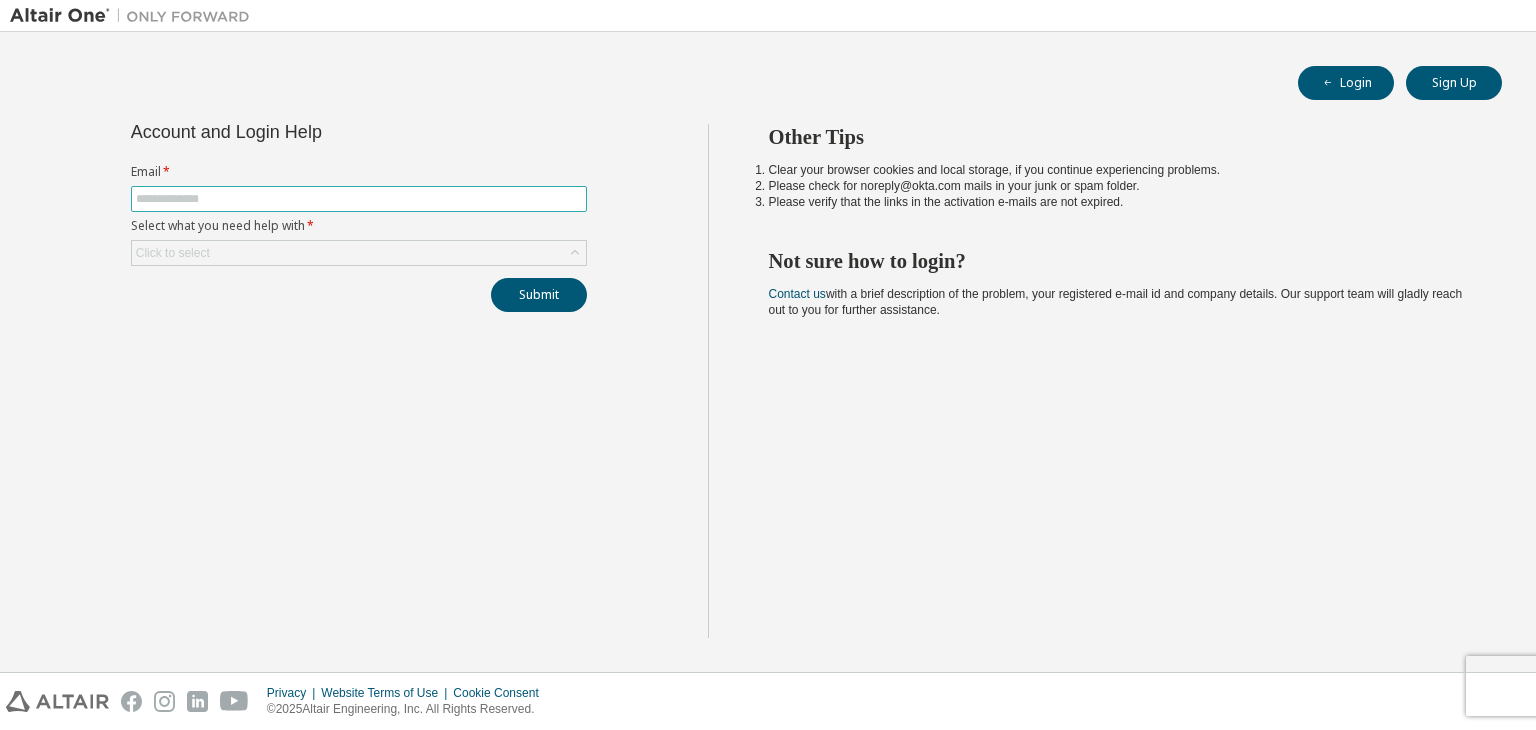 click at bounding box center (359, 199) 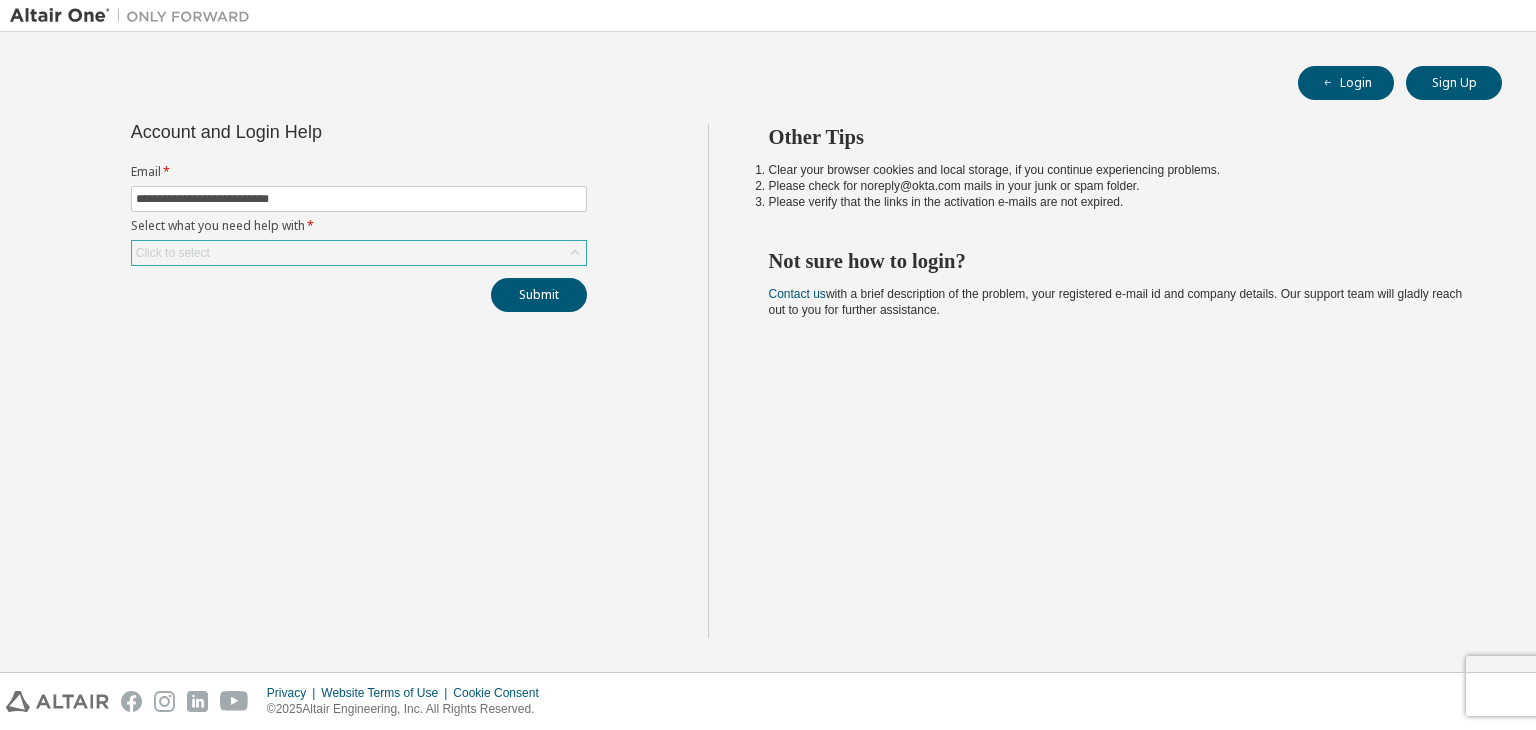 click on "Click to select" at bounding box center (359, 253) 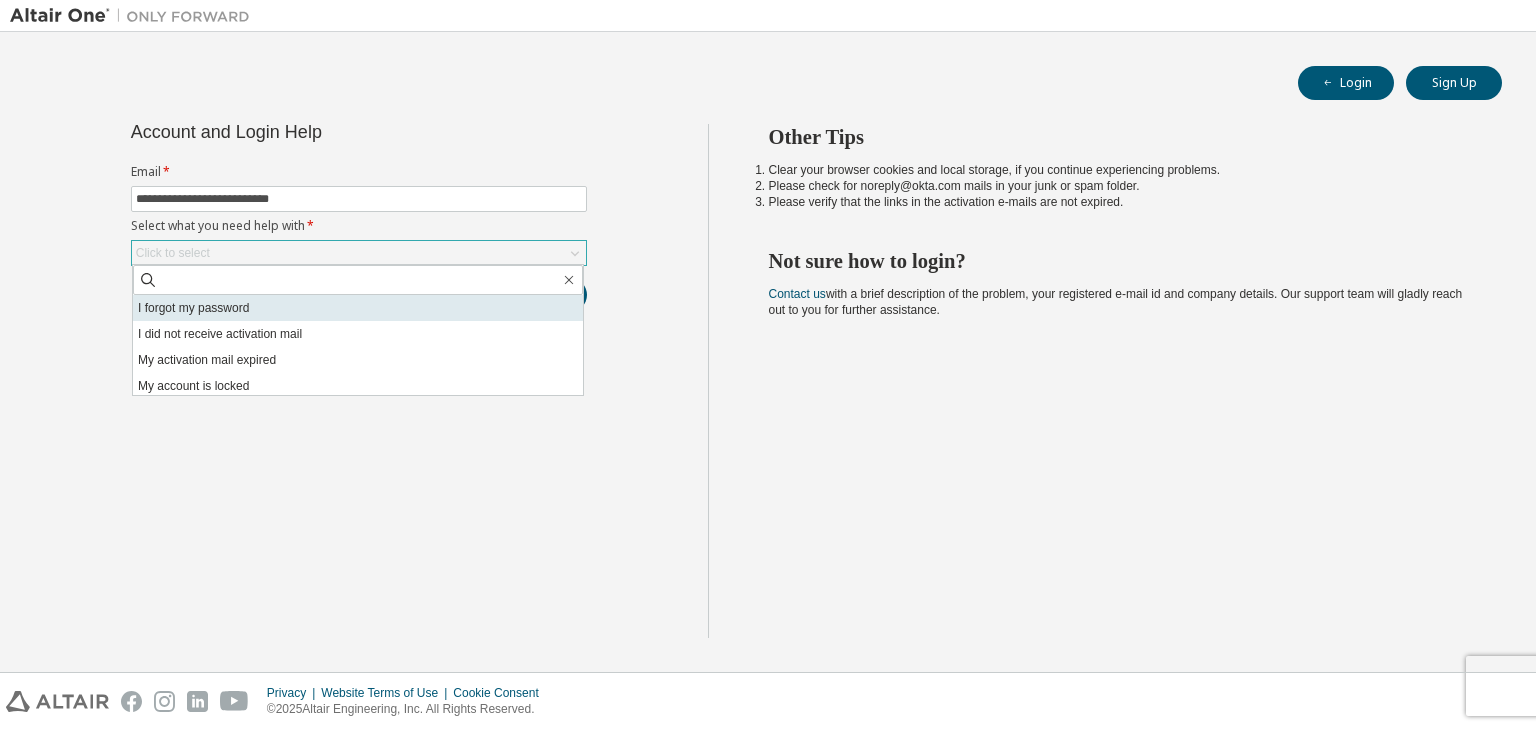 click on "I forgot my password" at bounding box center (358, 308) 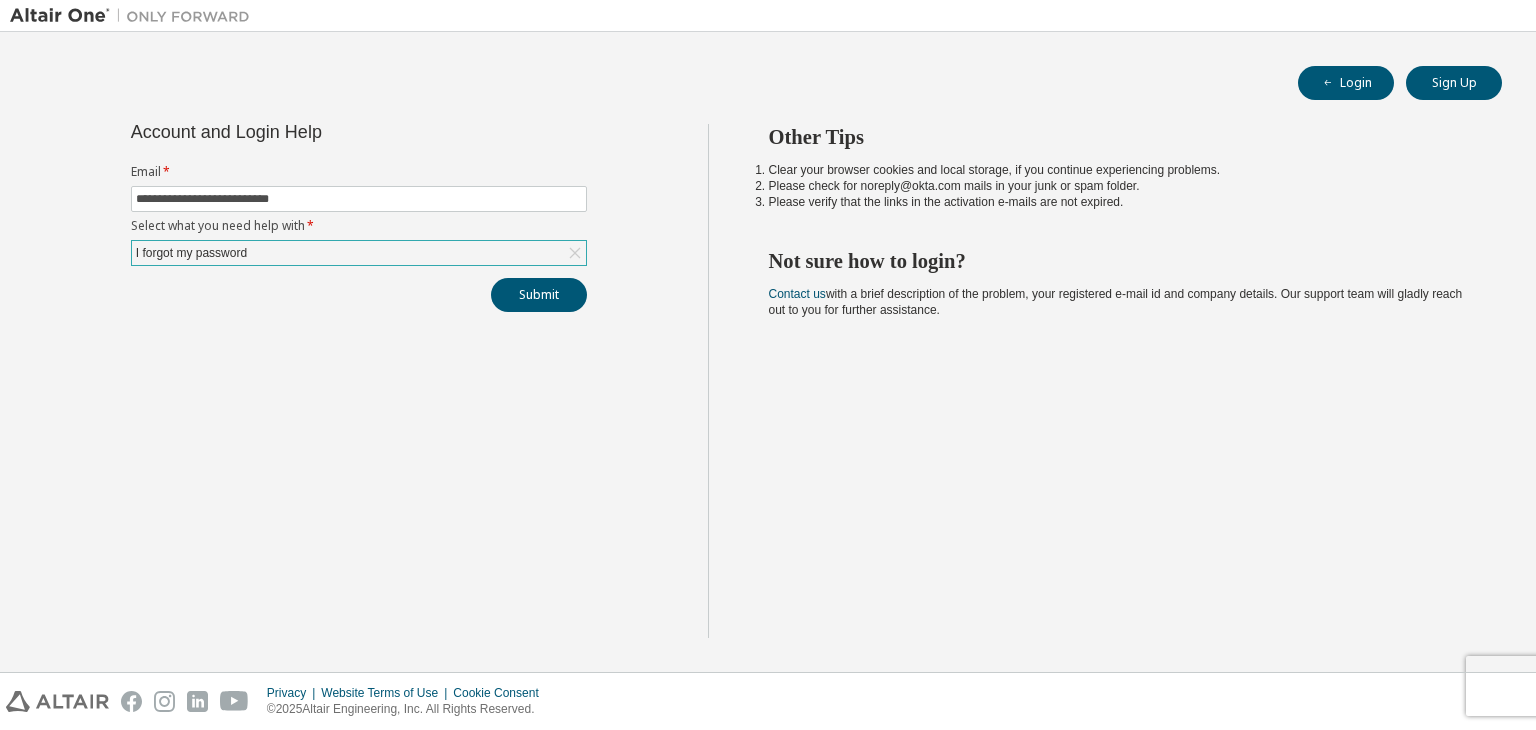 click on "Submit" at bounding box center (359, 295) 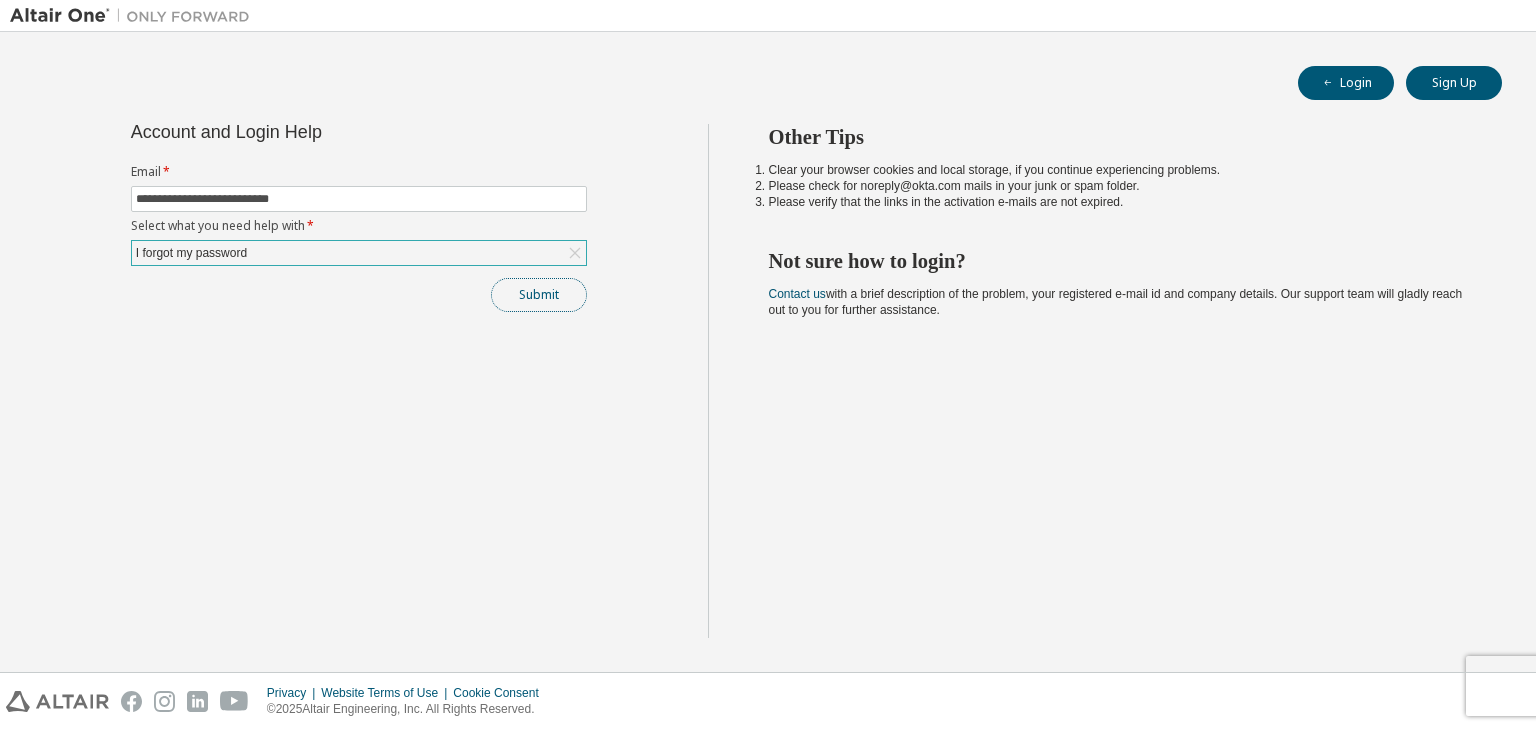 click on "Submit" at bounding box center (539, 295) 